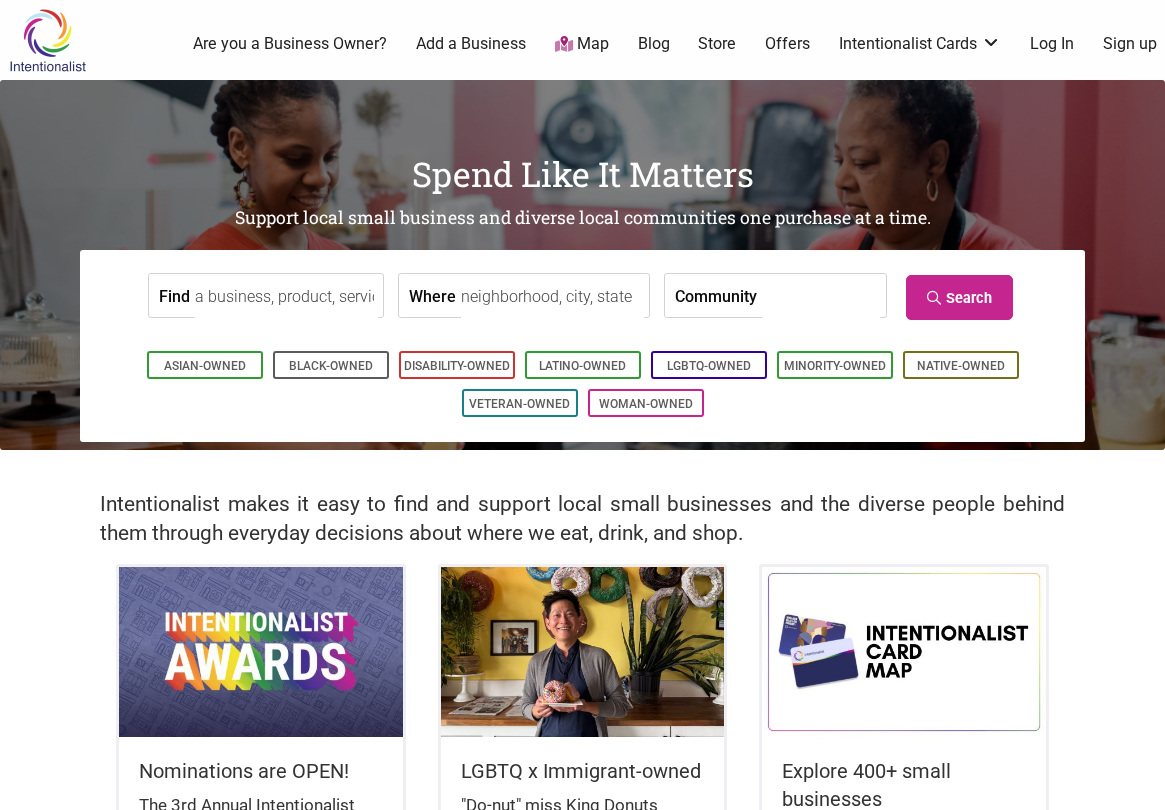 scroll, scrollTop: 0, scrollLeft: 0, axis: both 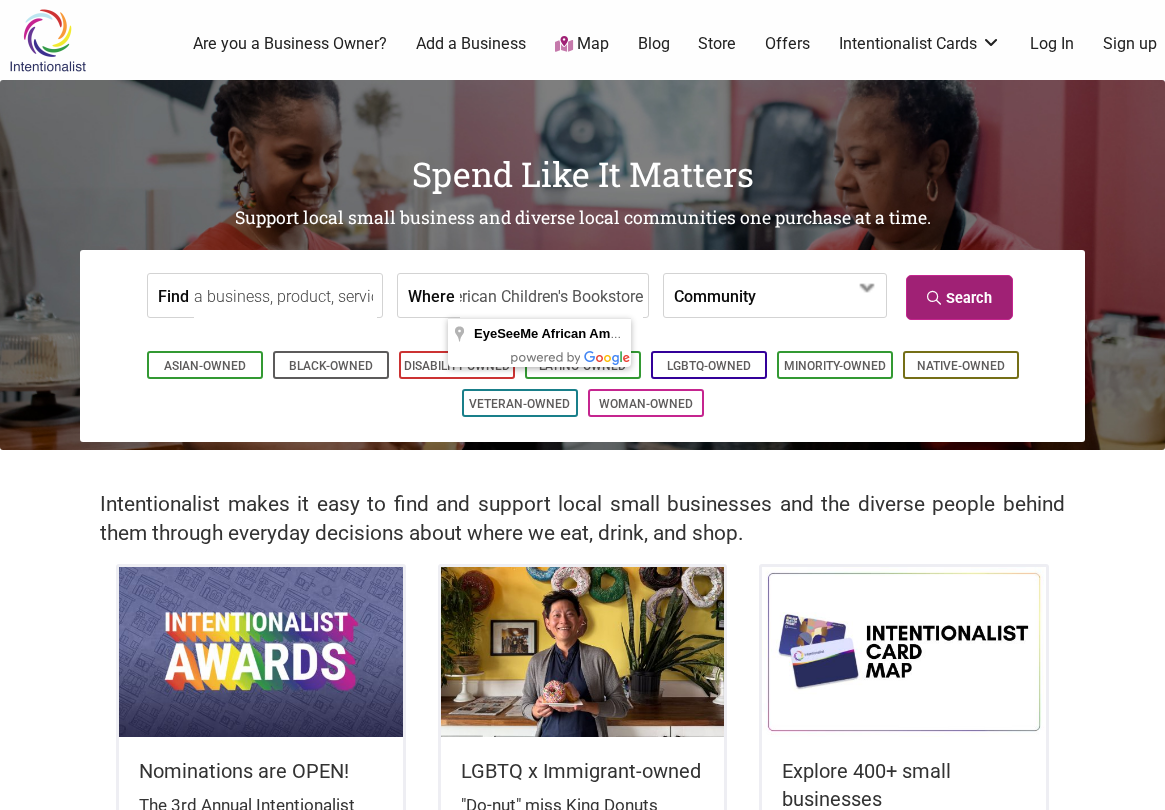 type on "EyeSeeMe African American Children's Bookstore" 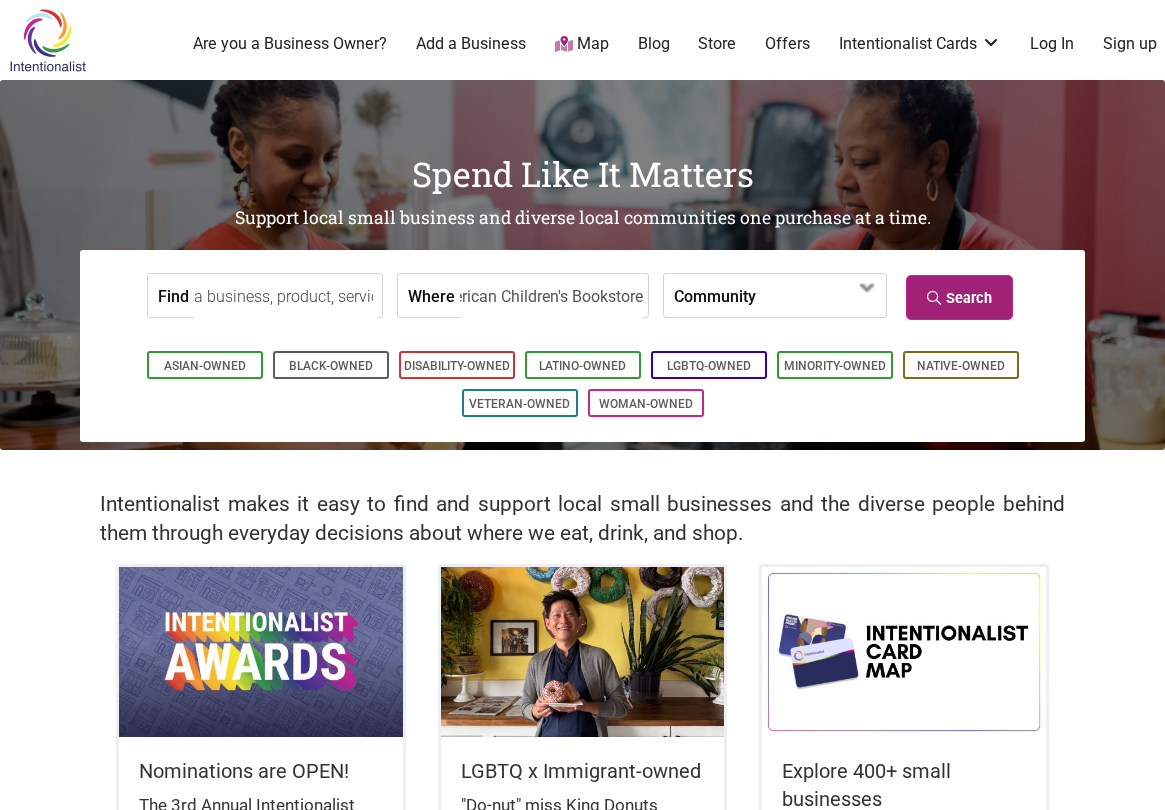 scroll, scrollTop: 0, scrollLeft: 0, axis: both 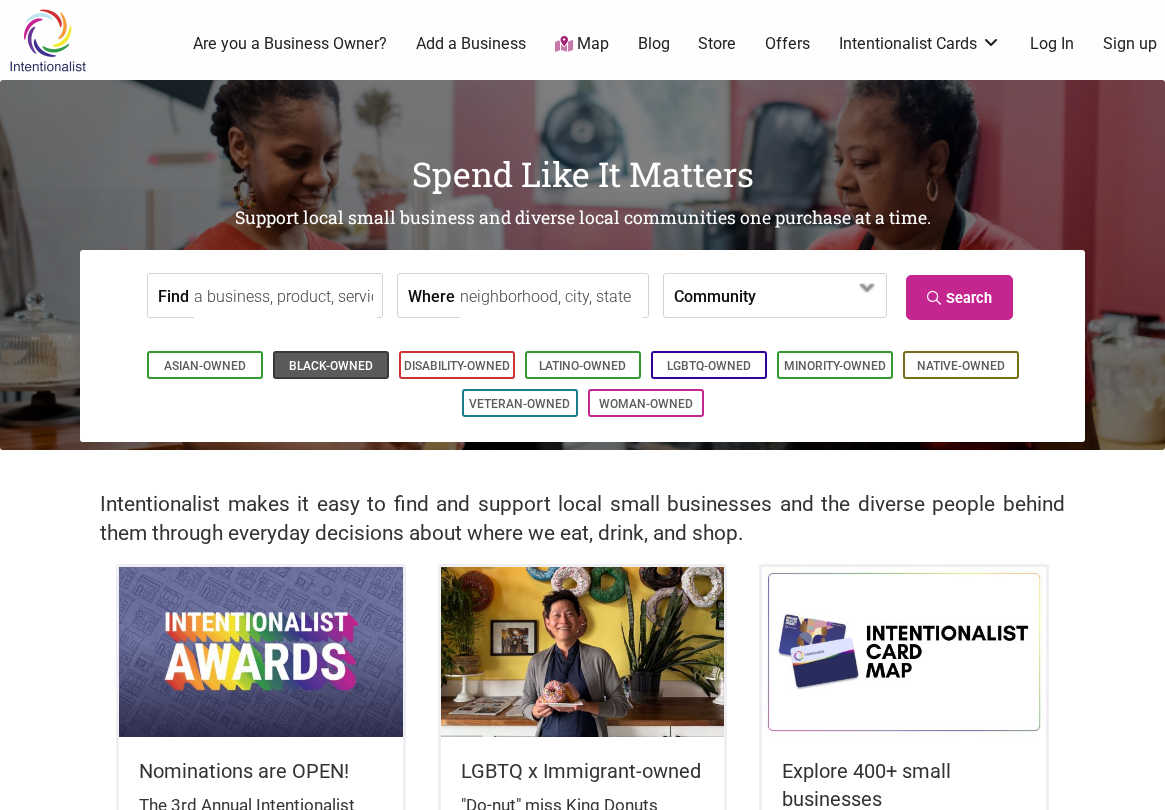 click on "Black-Owned" at bounding box center (331, 366) 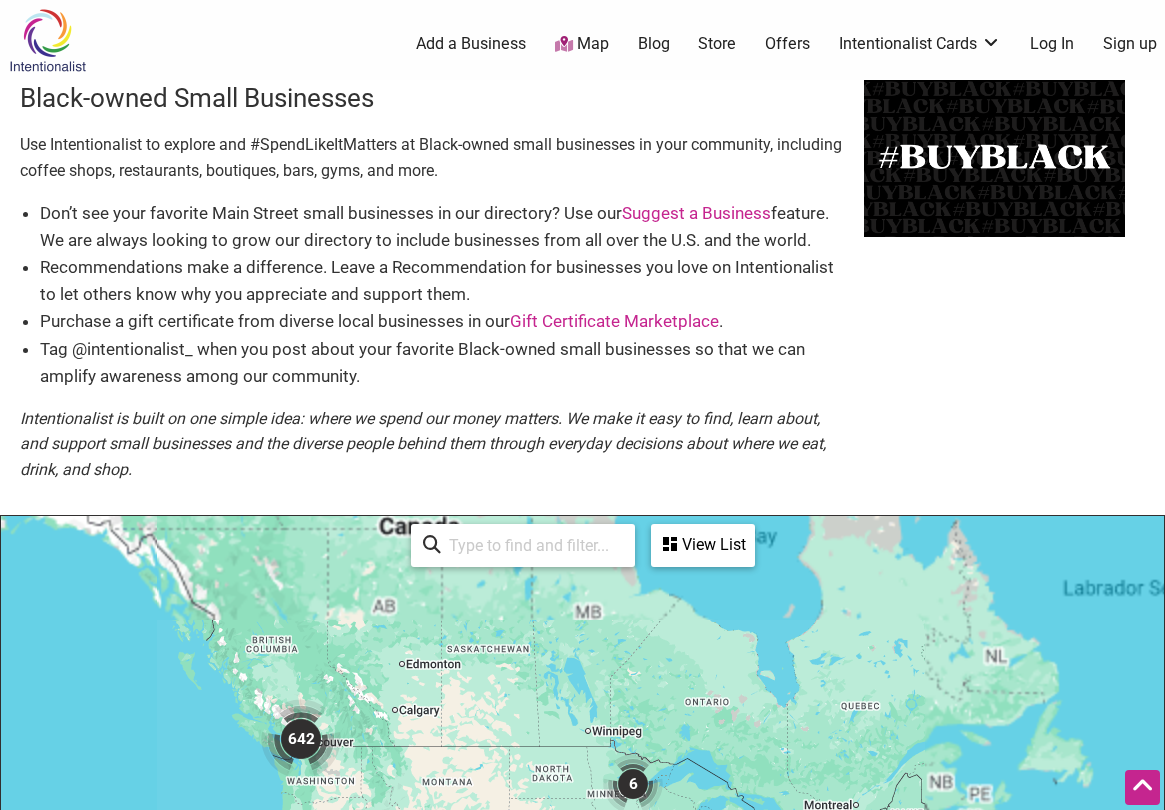 scroll, scrollTop: 500, scrollLeft: 0, axis: vertical 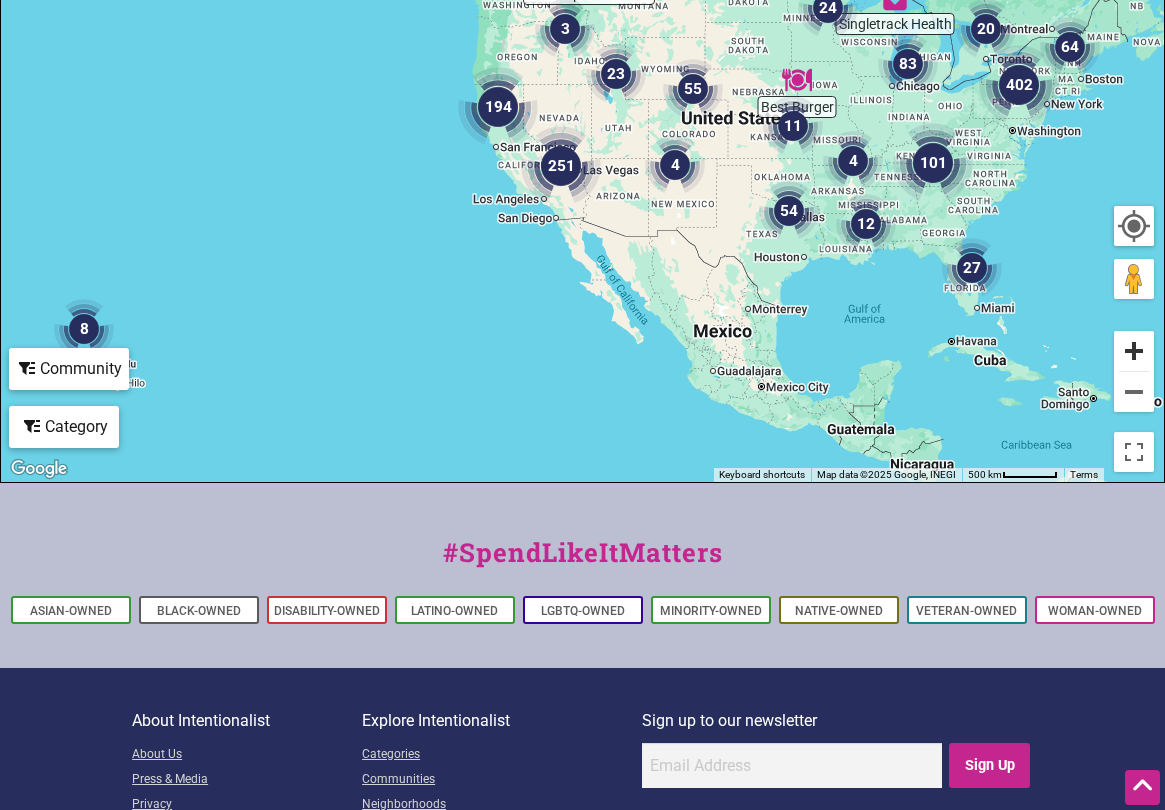 click at bounding box center [1134, 351] 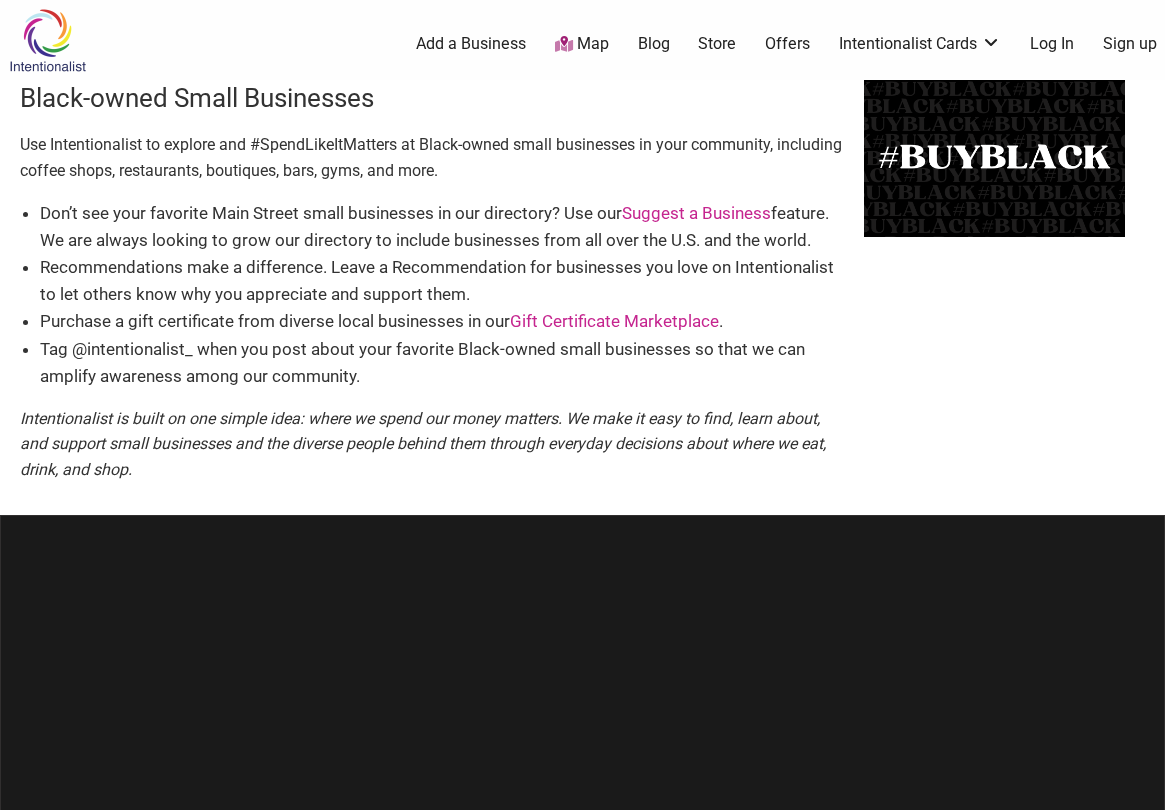 scroll, scrollTop: 0, scrollLeft: 0, axis: both 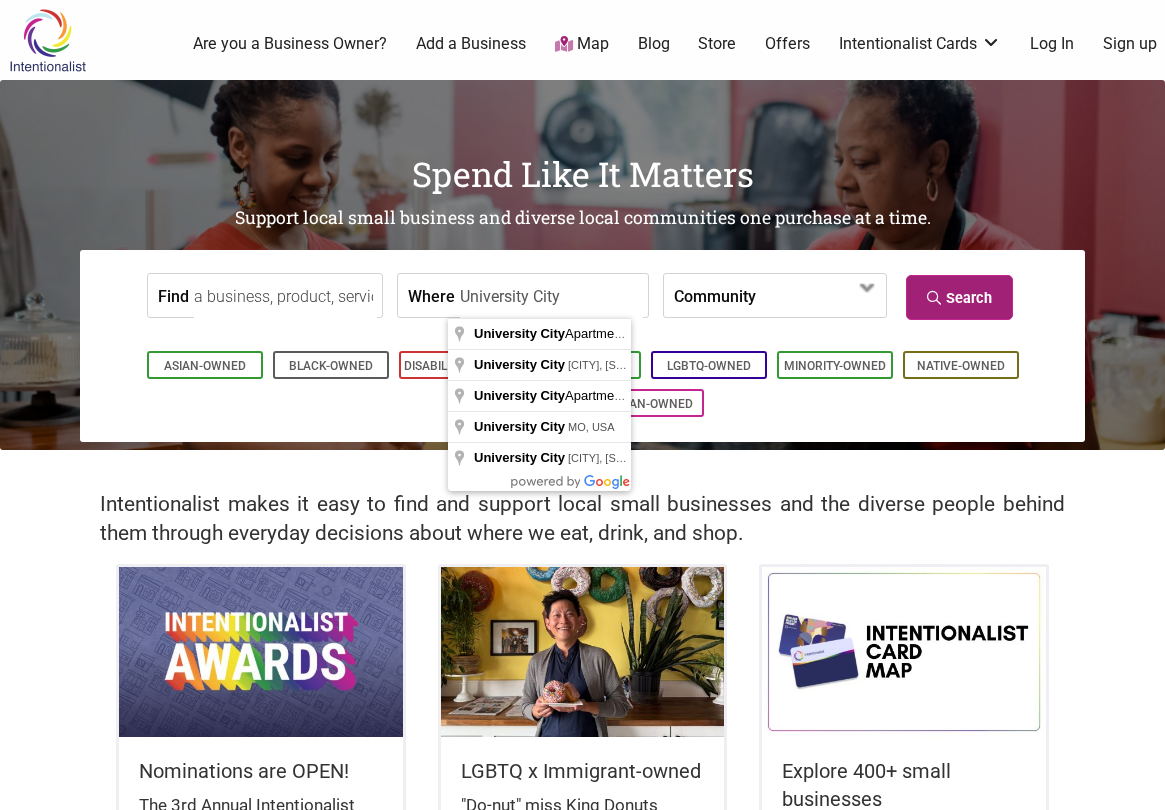 type on "University City" 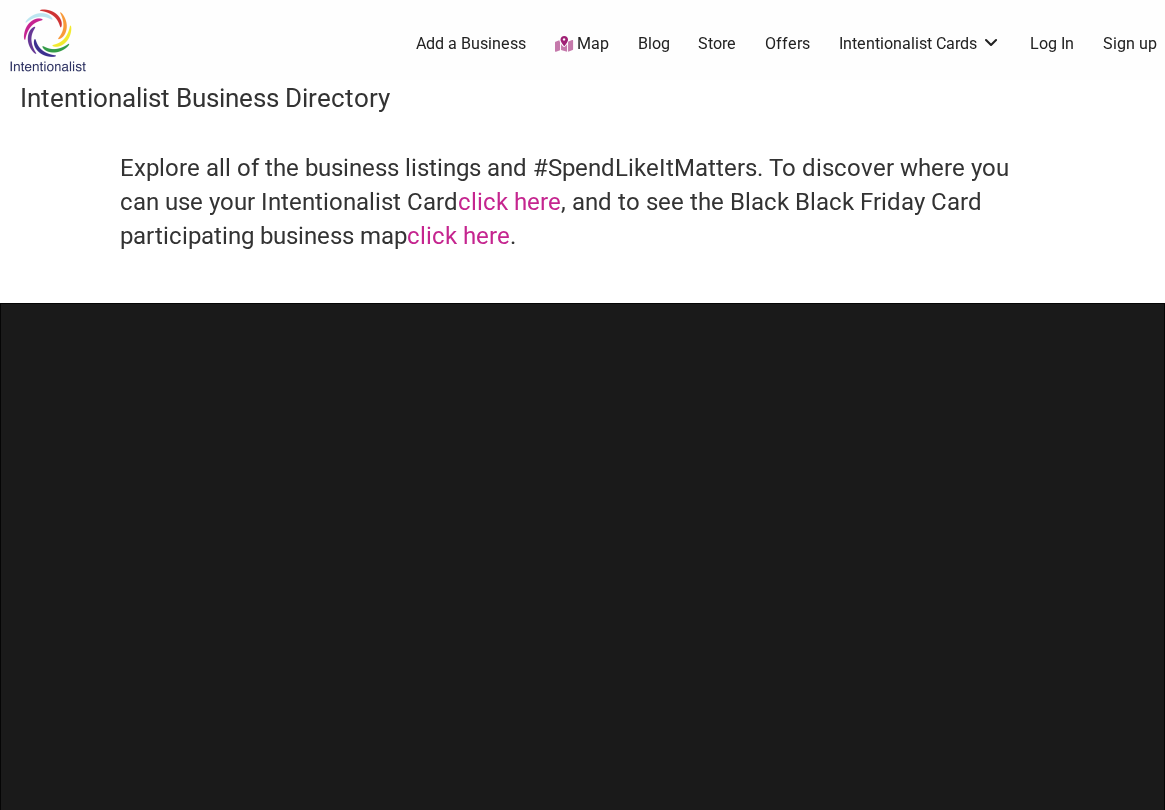scroll, scrollTop: 0, scrollLeft: 0, axis: both 